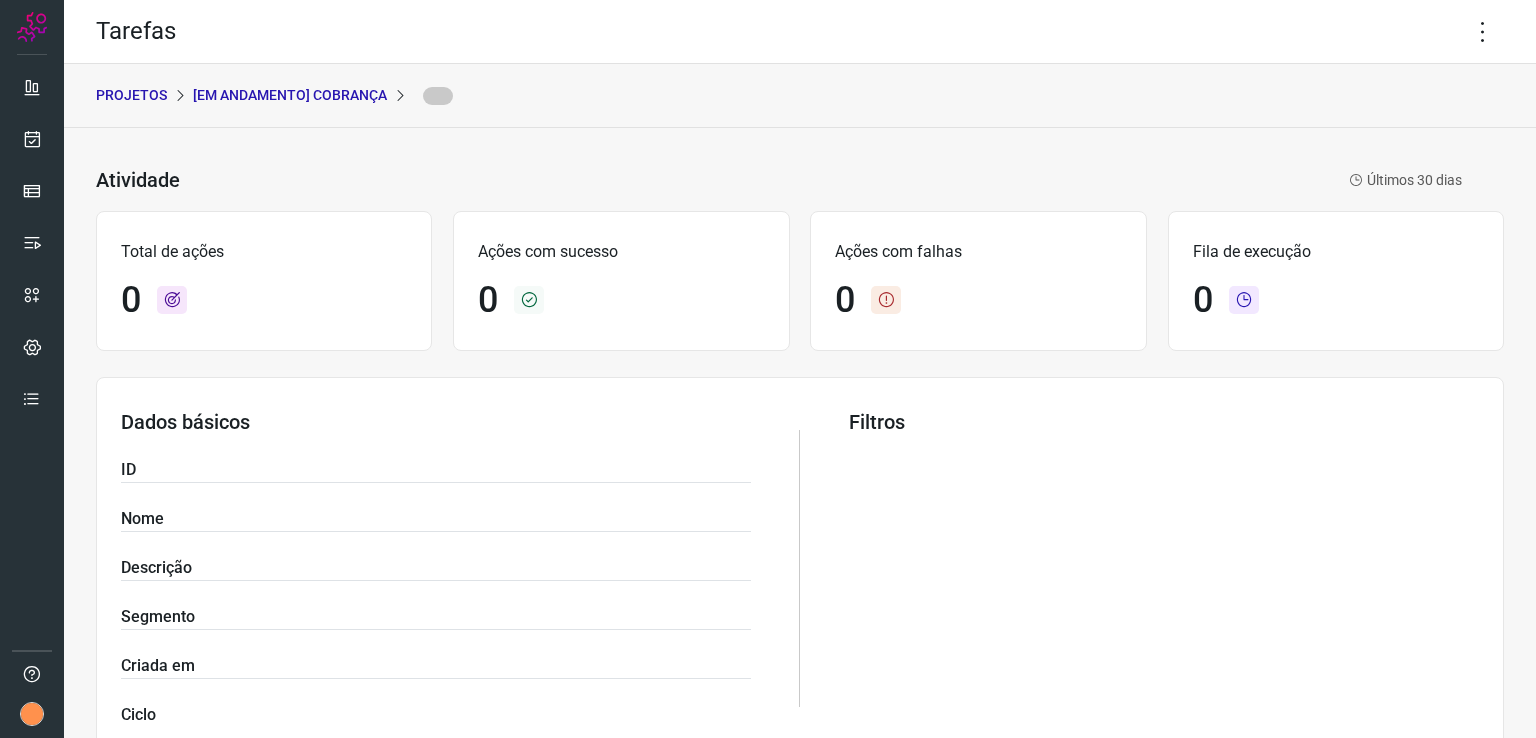 scroll, scrollTop: 0, scrollLeft: 0, axis: both 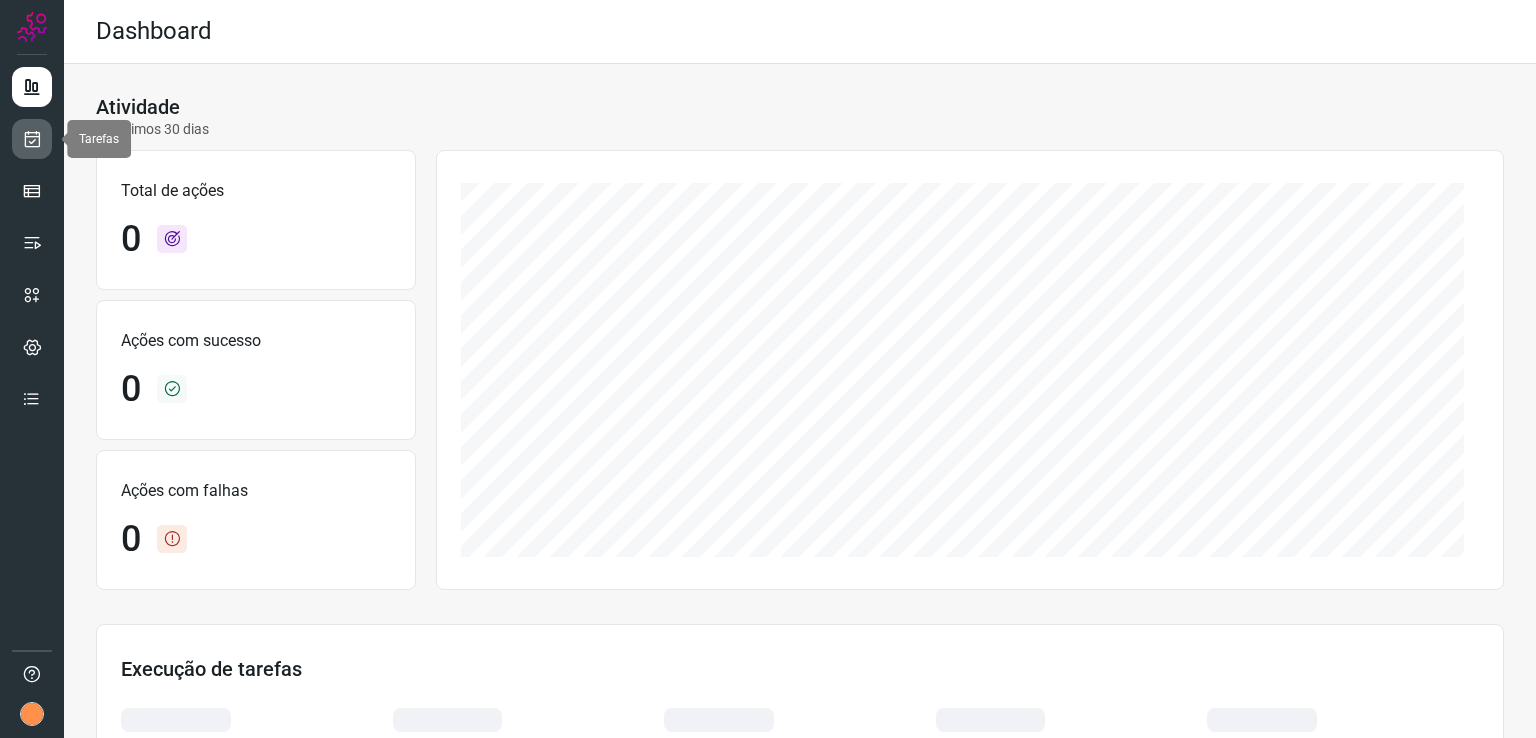 click at bounding box center [32, 139] 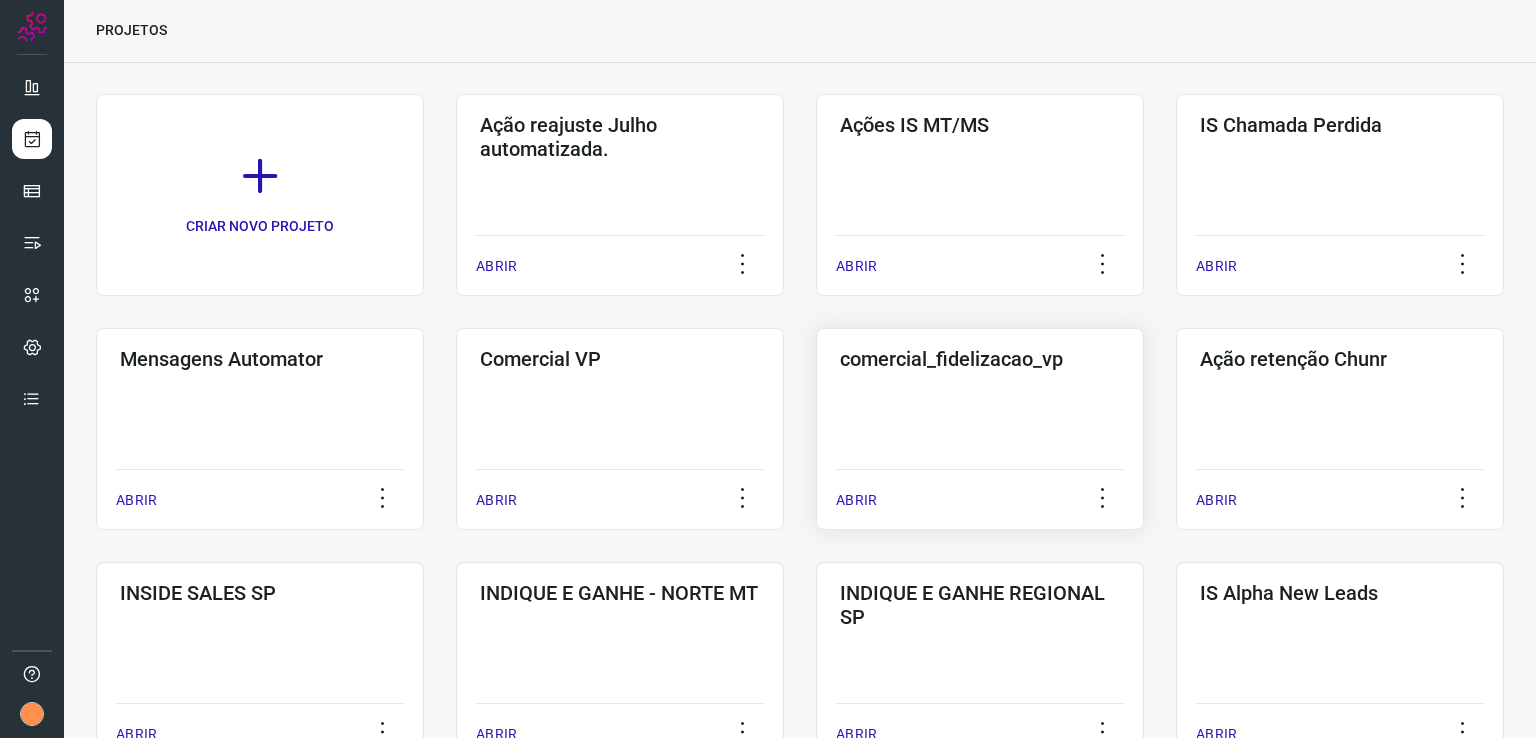 scroll, scrollTop: 100, scrollLeft: 0, axis: vertical 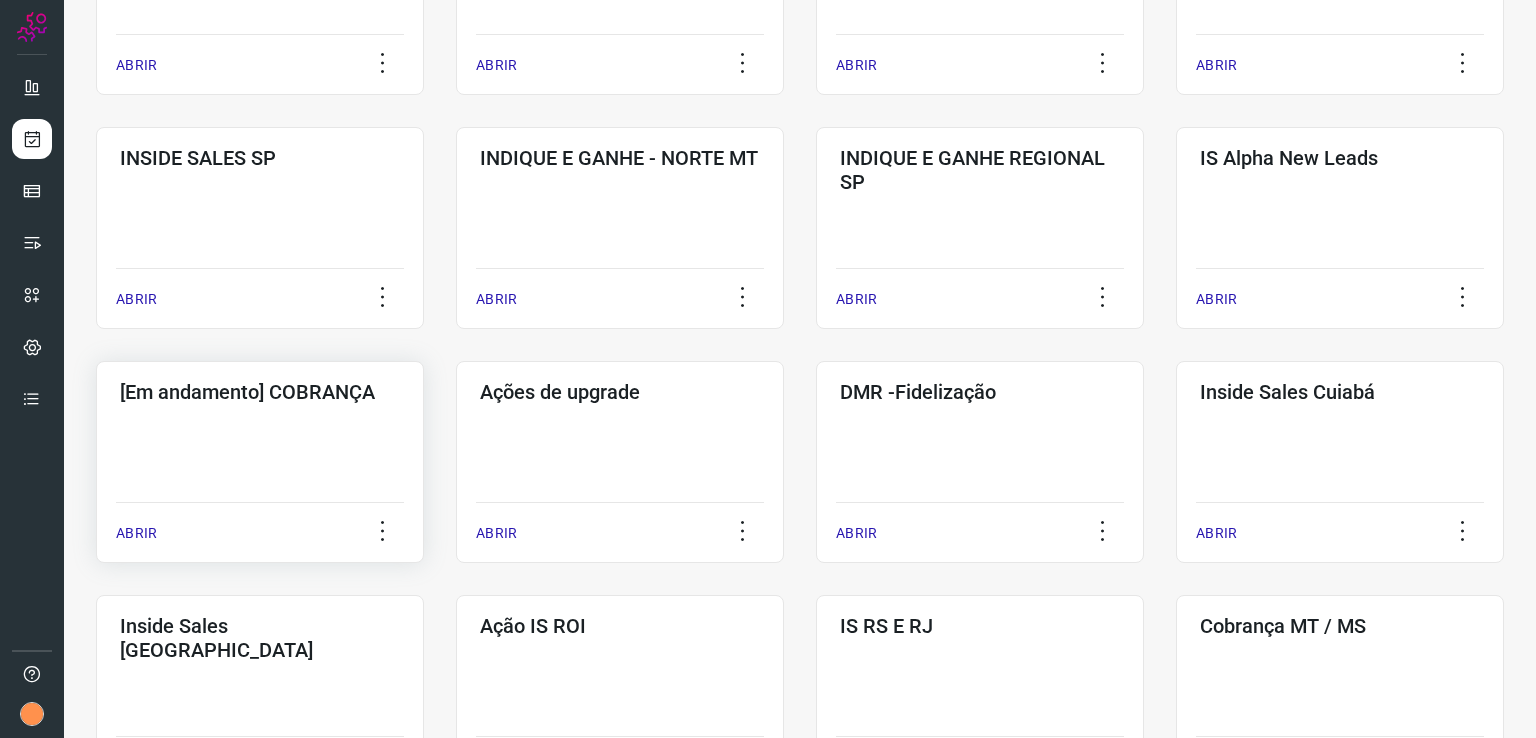 click on "[Em andamento] COBRANÇA" at bounding box center [260, 388] 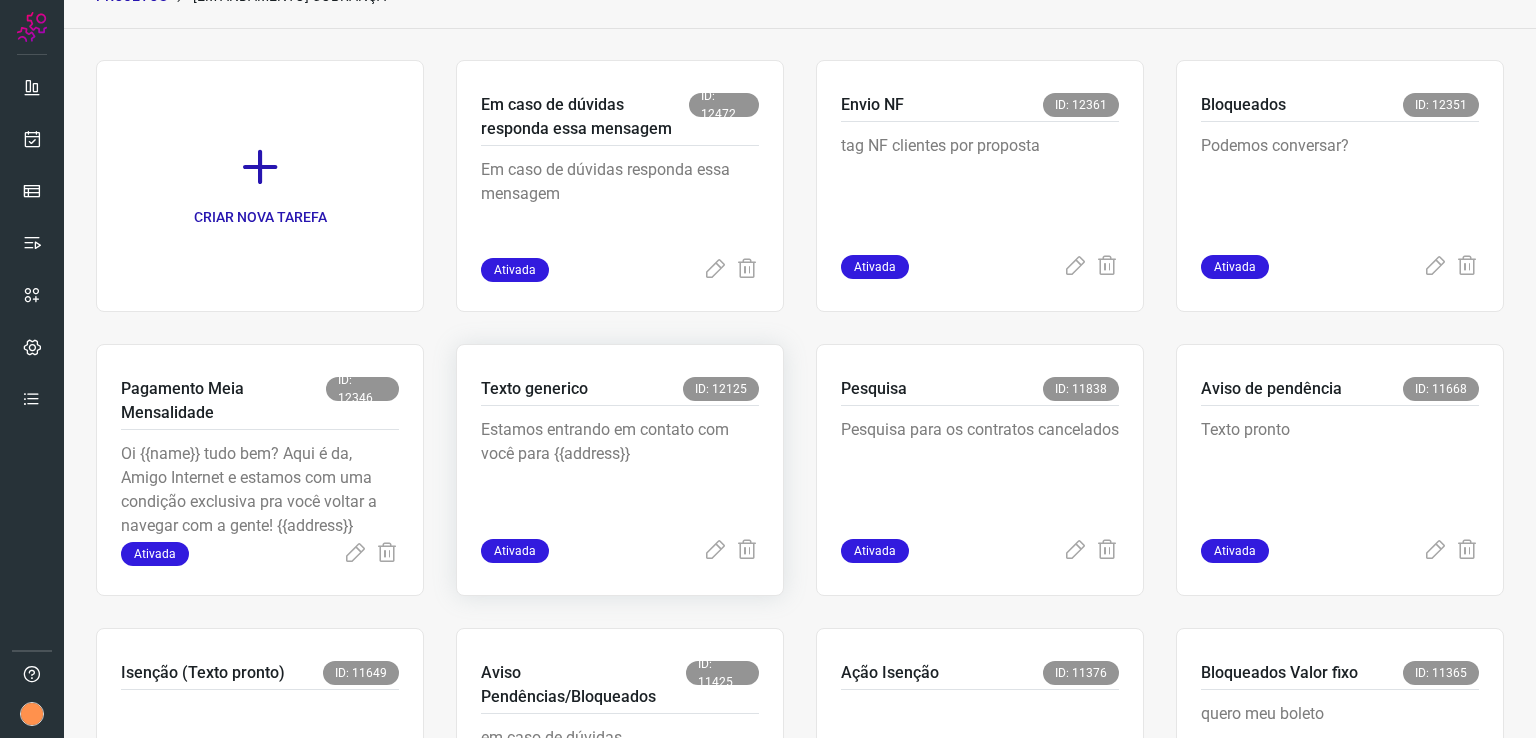scroll, scrollTop: 207, scrollLeft: 0, axis: vertical 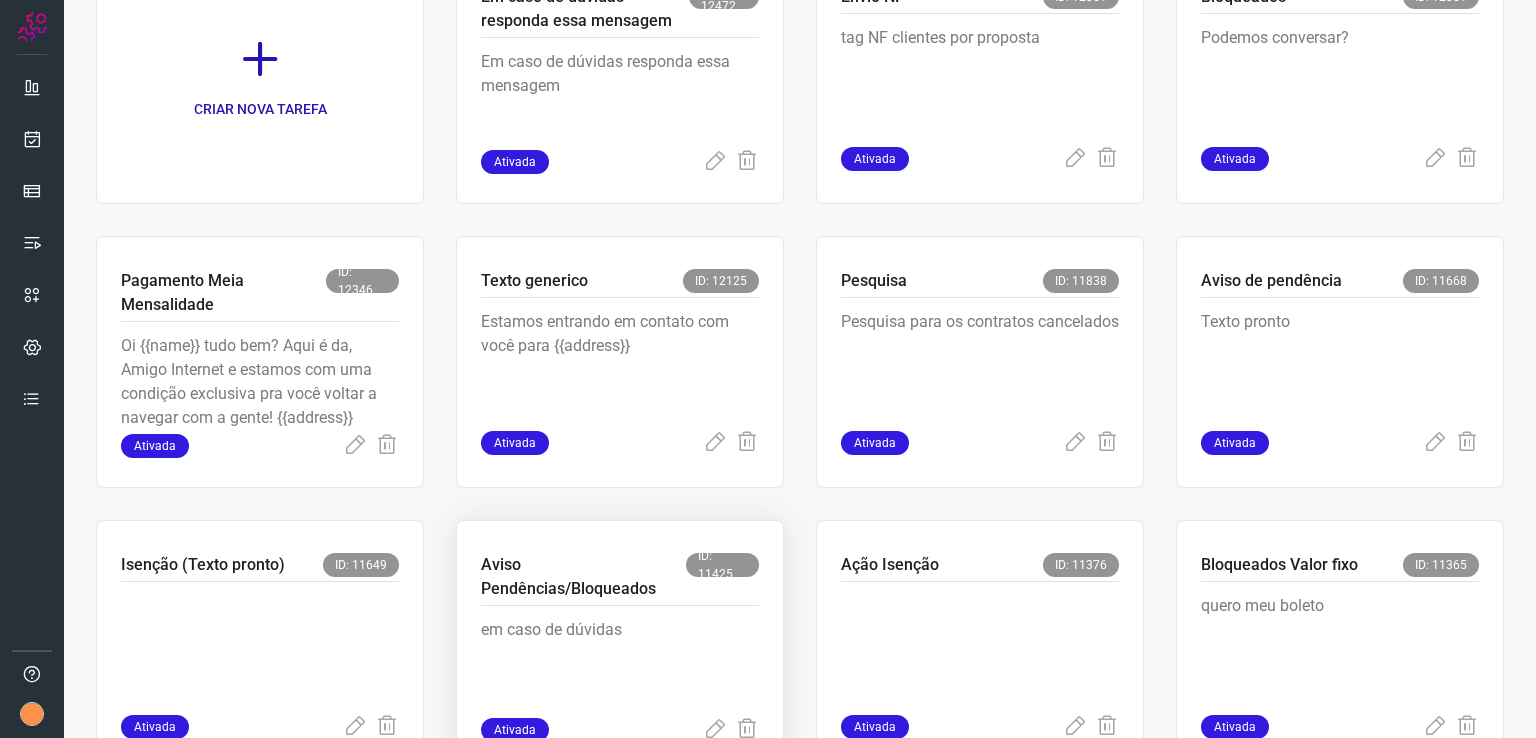 click on "Aviso Pendências/Bloqueados" at bounding box center (583, 577) 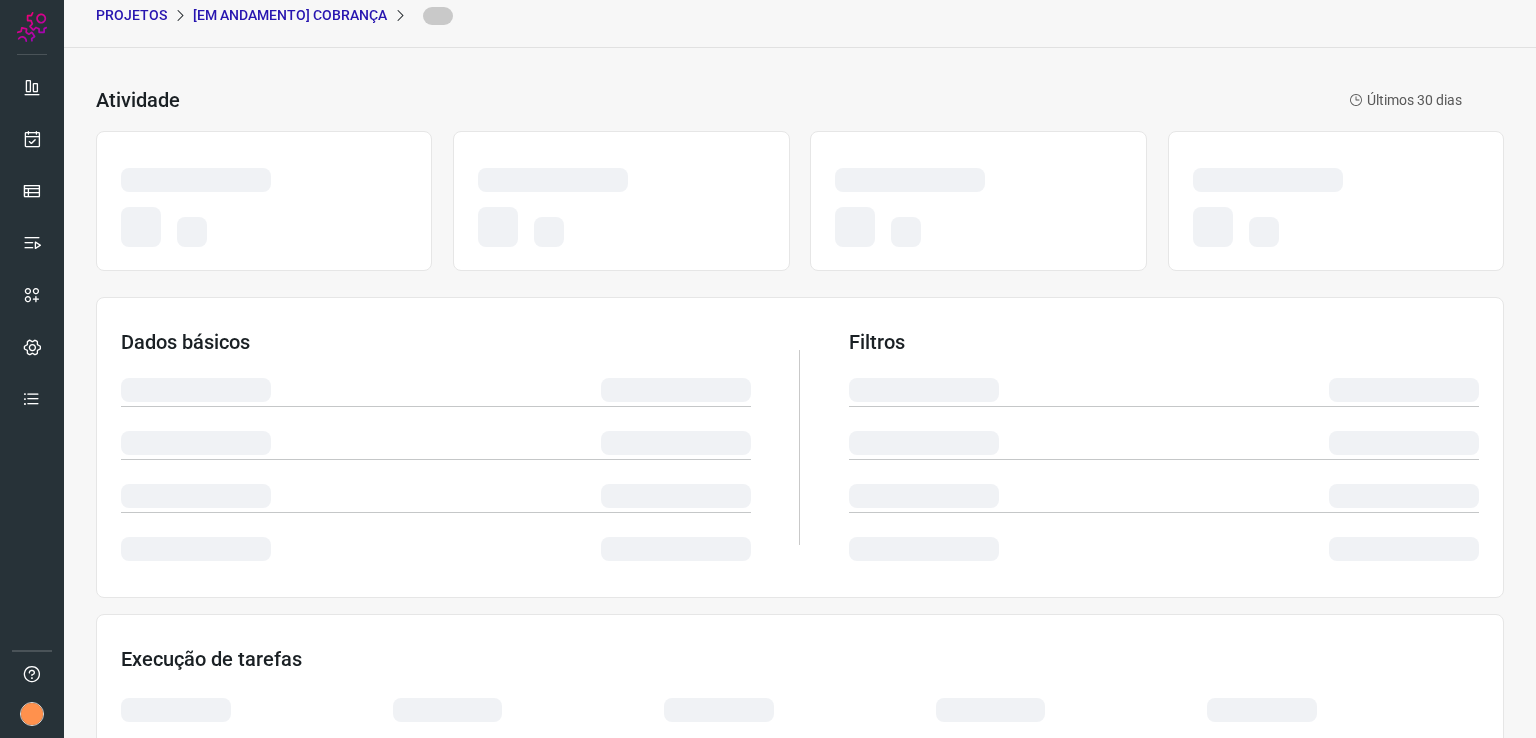 scroll, scrollTop: 0, scrollLeft: 0, axis: both 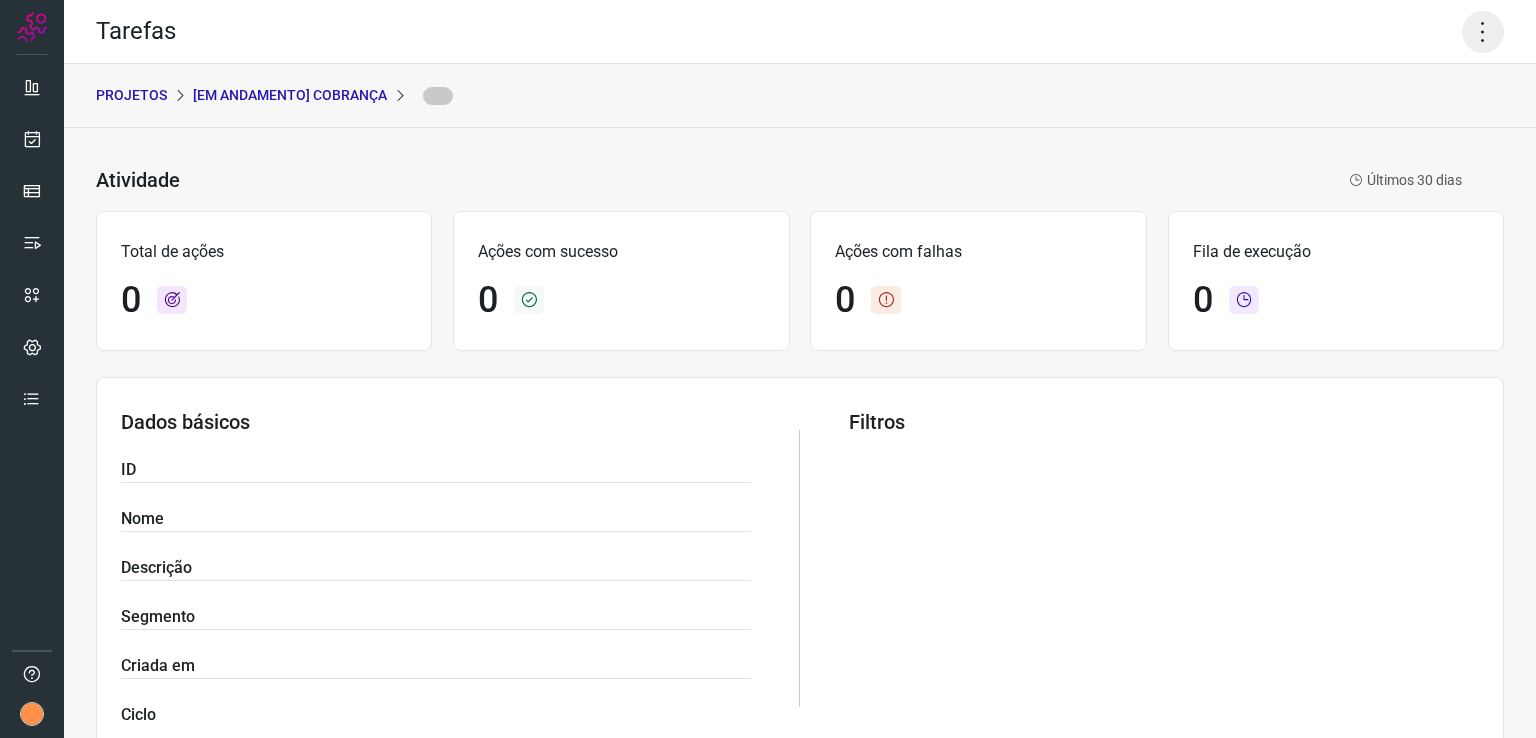 click 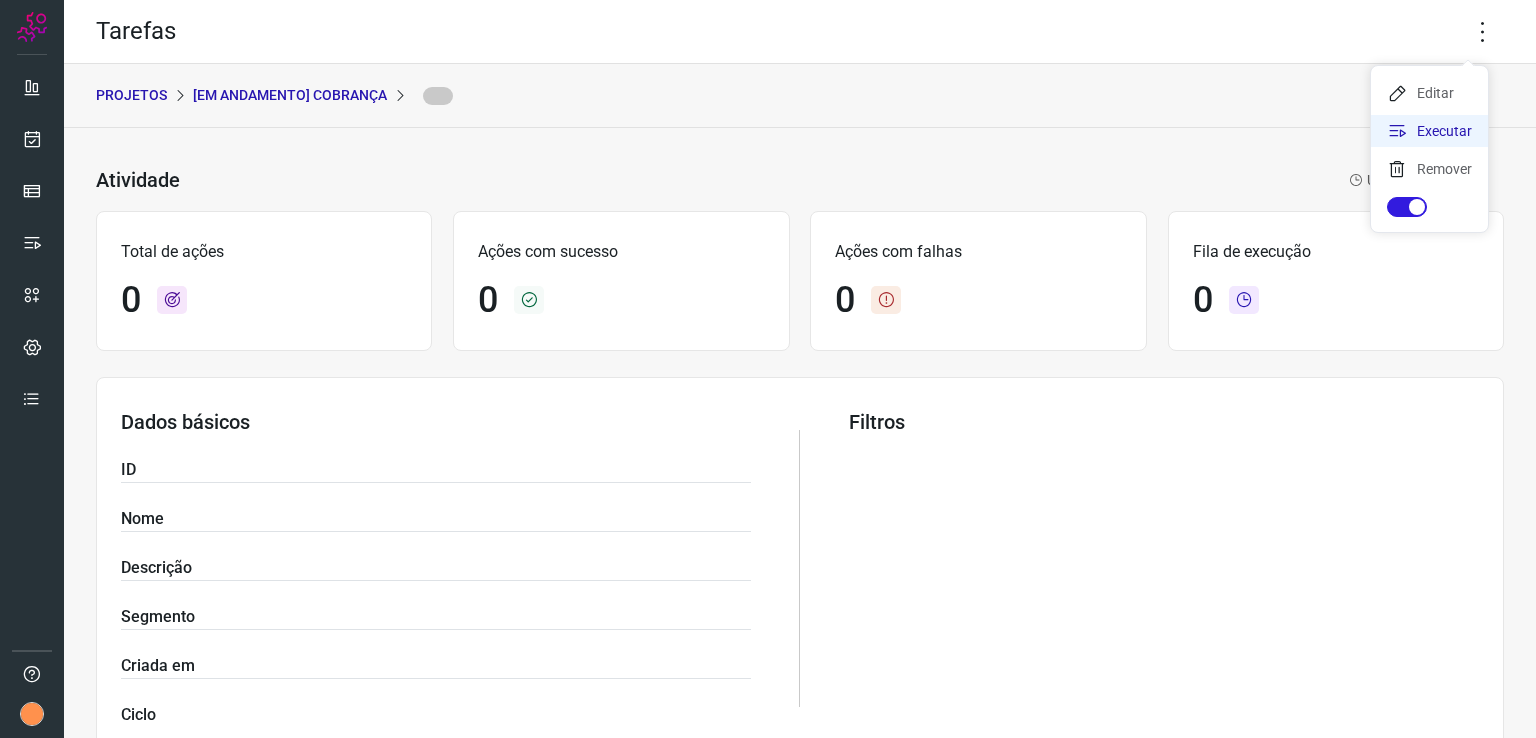 click on "Executar" 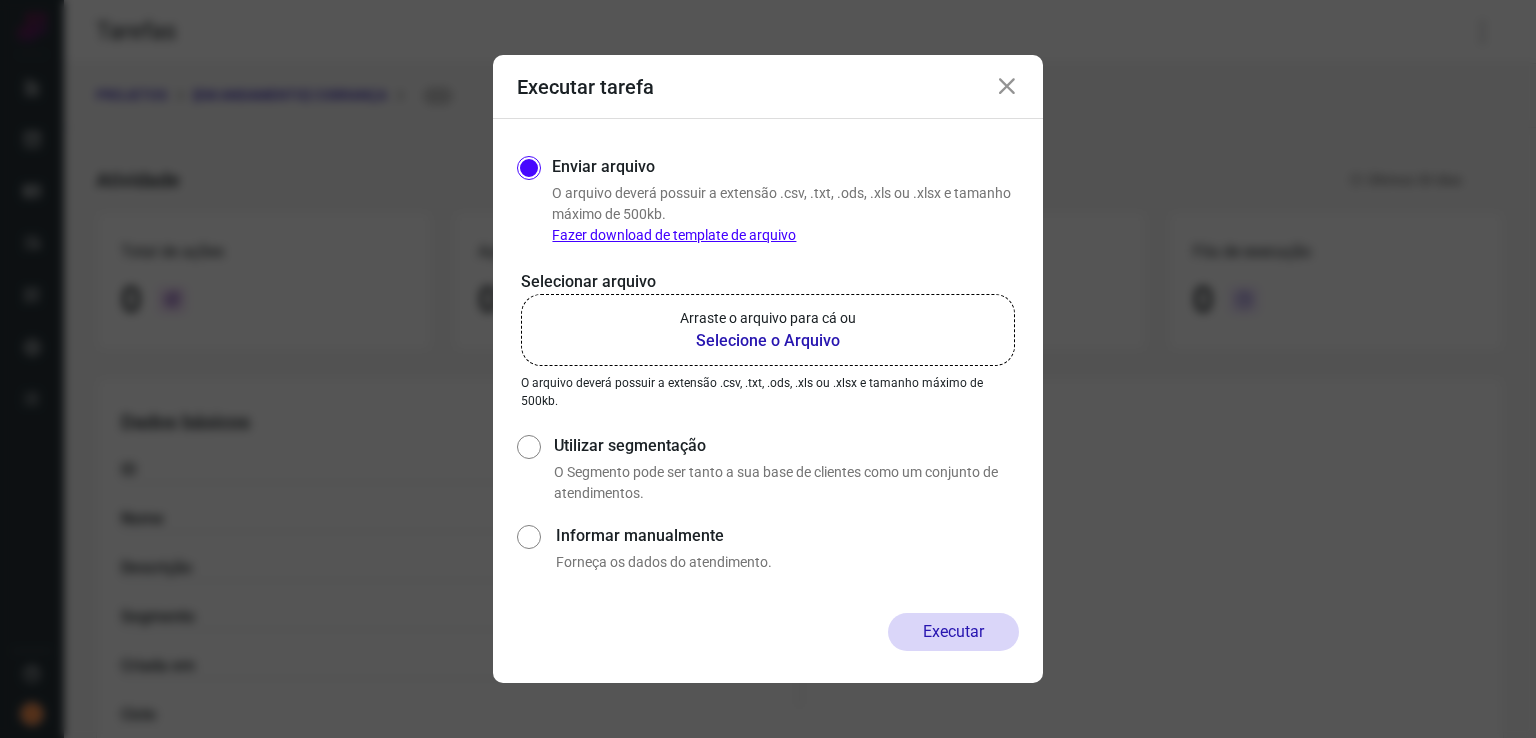 click on "Arraste o arquivo para cá ou" at bounding box center [768, 318] 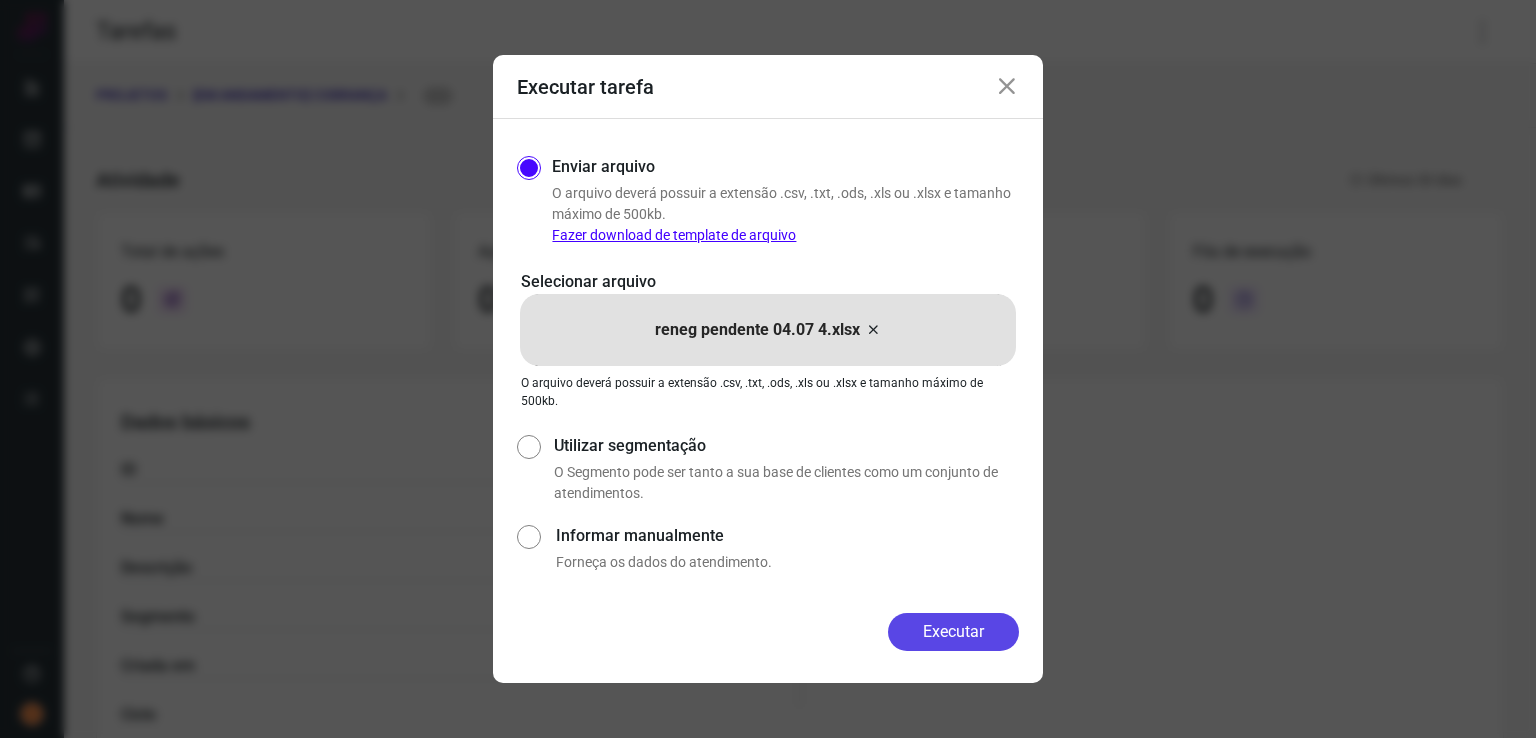 click on "Executar" at bounding box center (953, 632) 